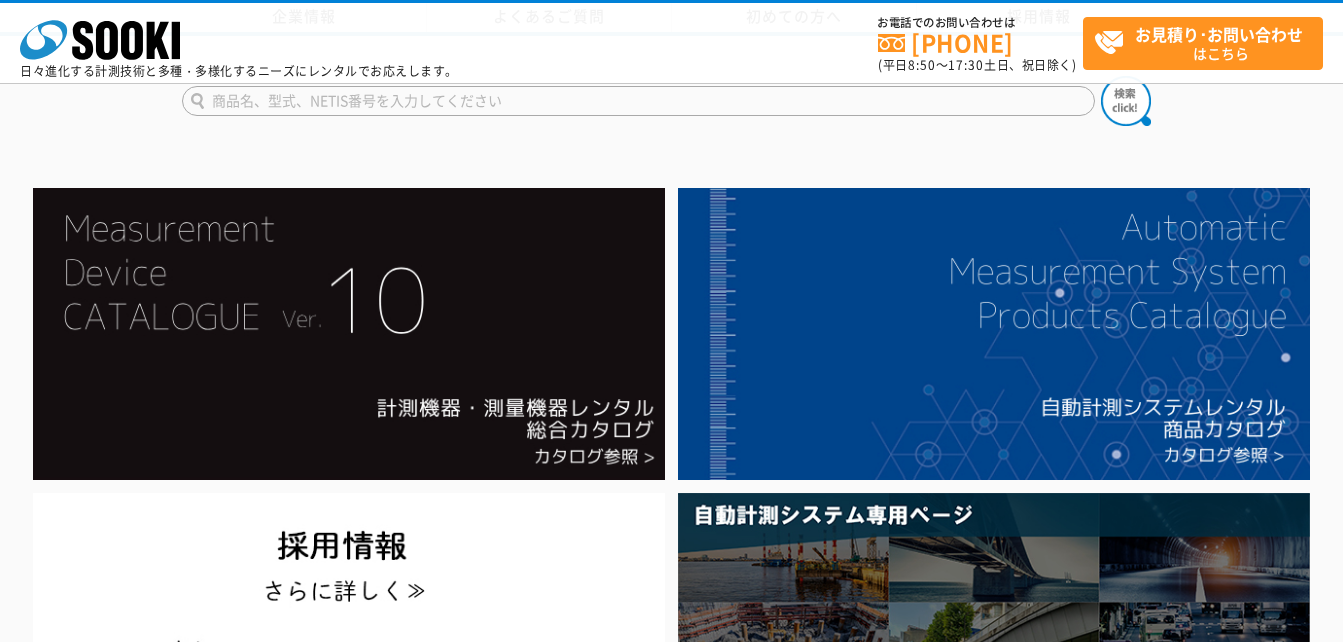 scroll, scrollTop: 0, scrollLeft: 0, axis: both 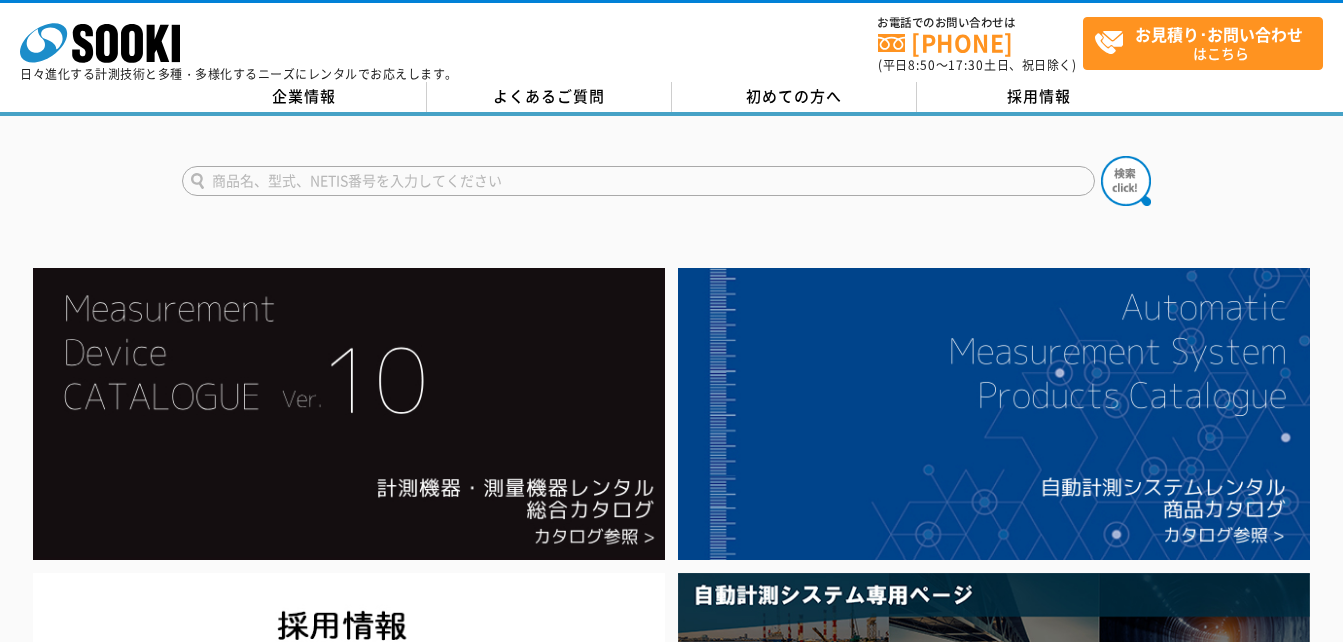 click at bounding box center (638, 181) 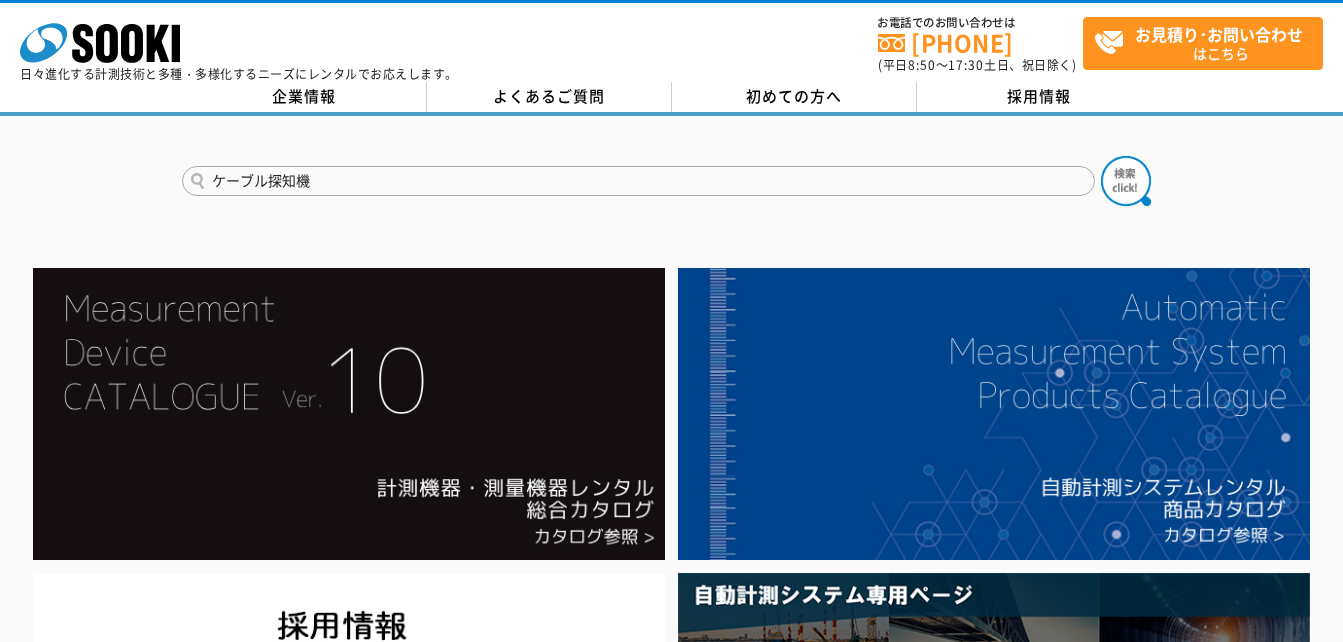 type on "ケーブル探知機" 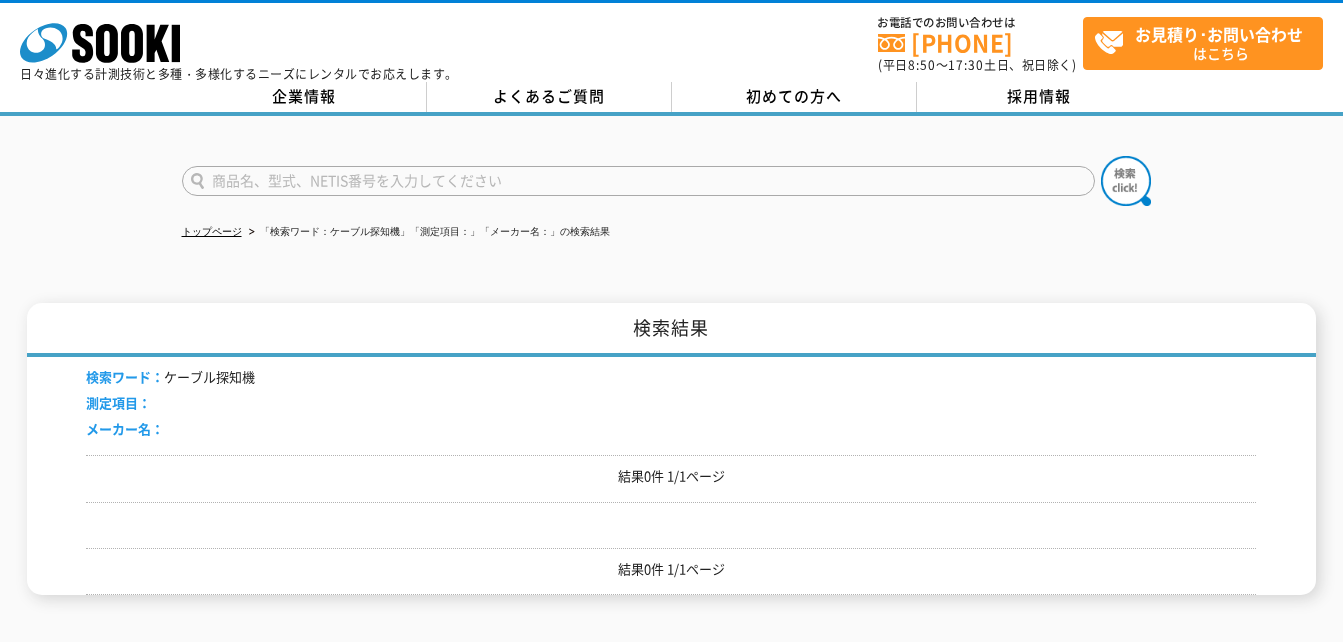 scroll, scrollTop: 0, scrollLeft: 0, axis: both 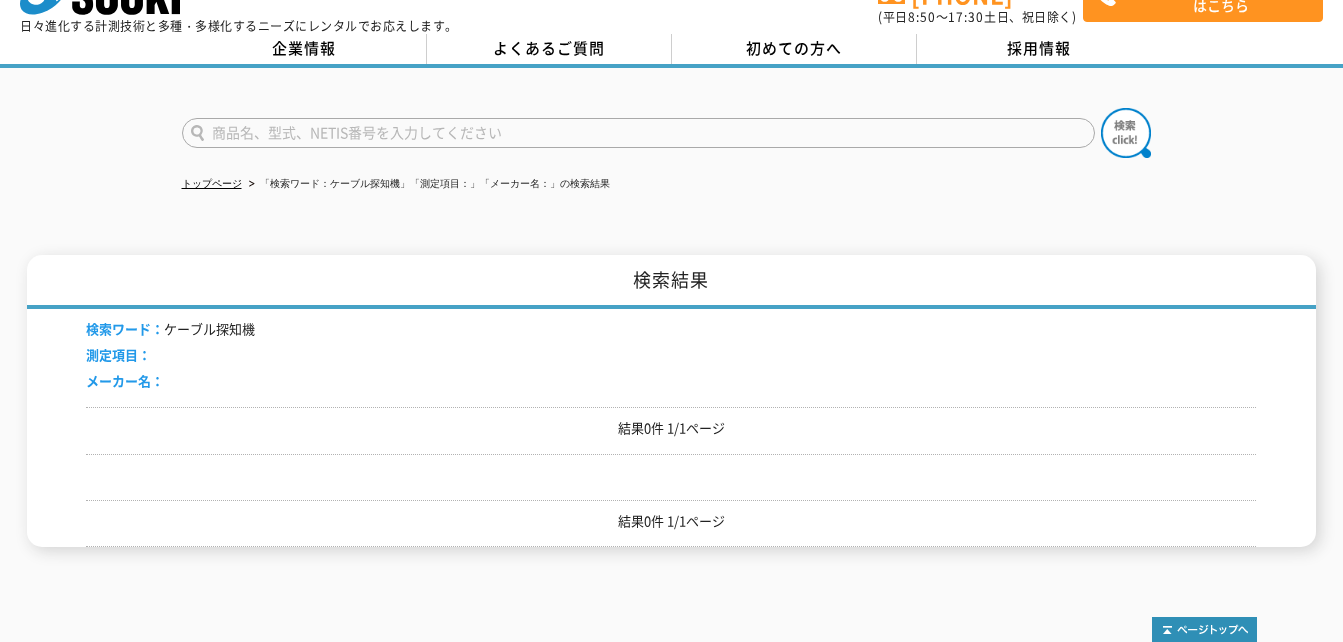 click at bounding box center (638, 133) 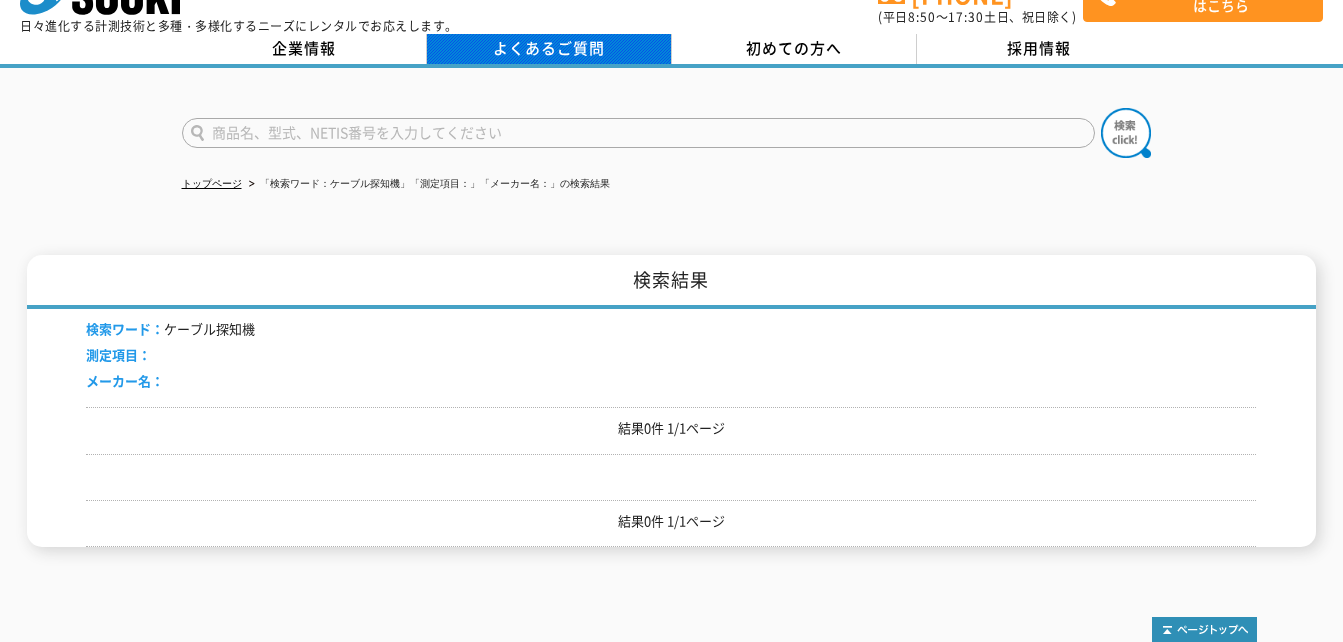scroll, scrollTop: 0, scrollLeft: 0, axis: both 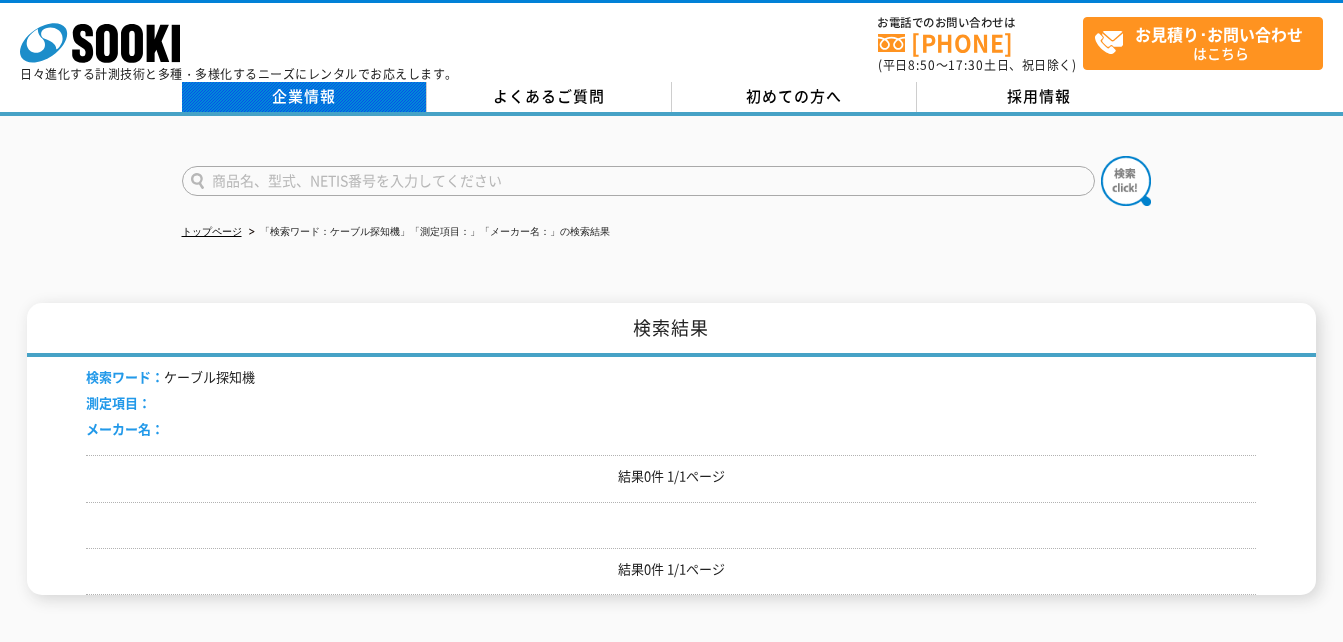 type on "商品名、型式、NETIS番号を入力してください" 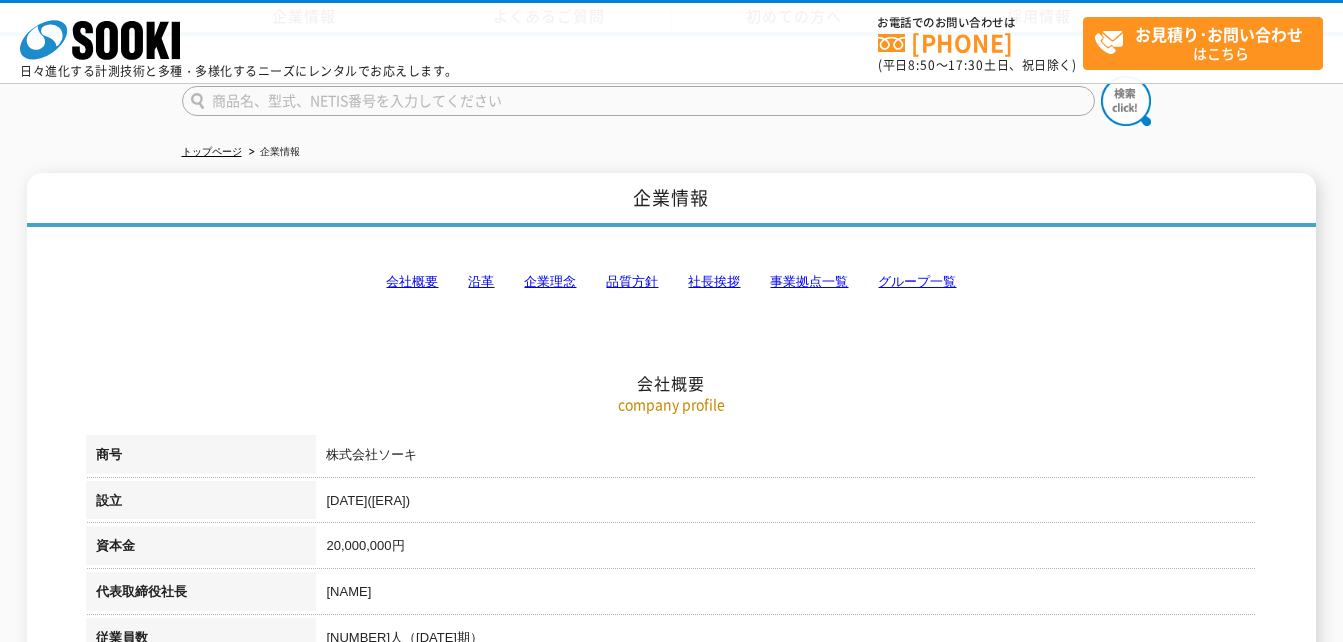 scroll, scrollTop: 200, scrollLeft: 0, axis: vertical 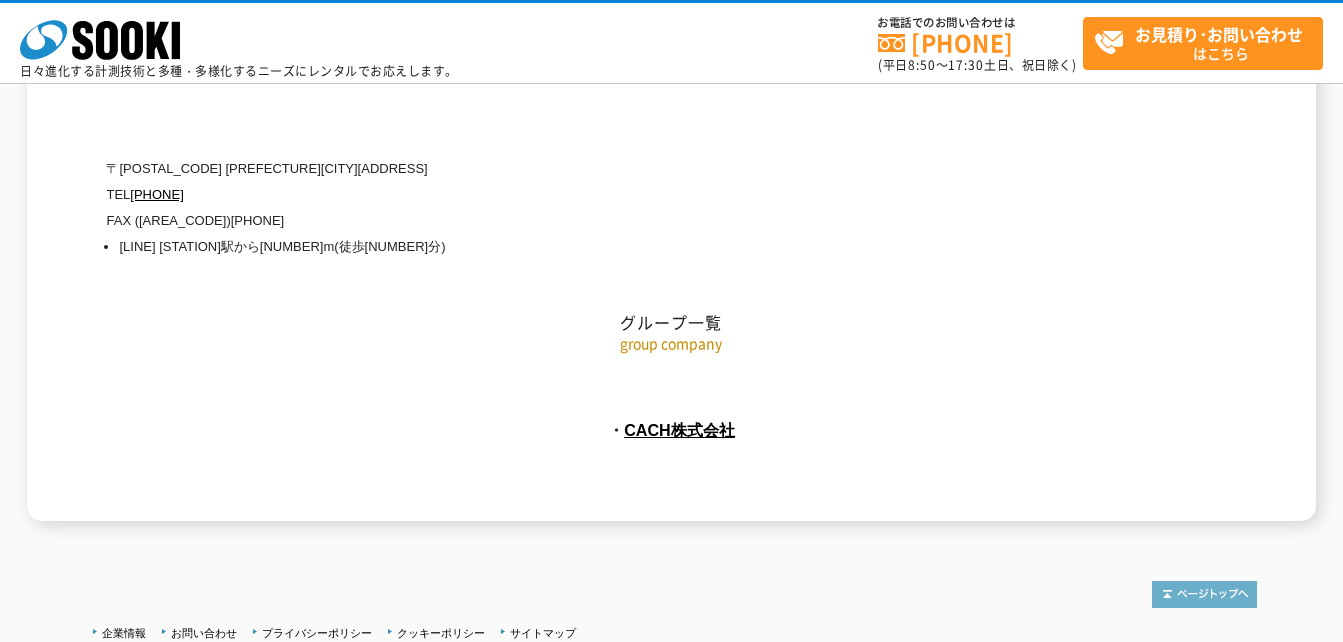 click at bounding box center [1204, 594] 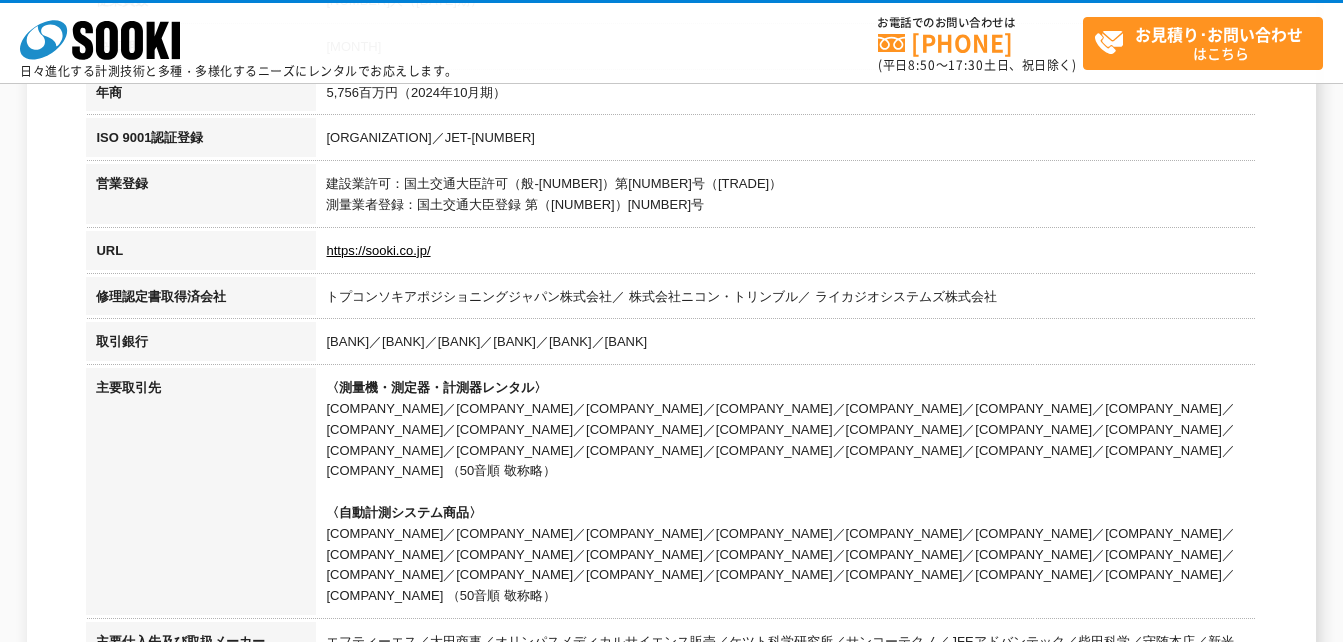 scroll, scrollTop: 2, scrollLeft: 0, axis: vertical 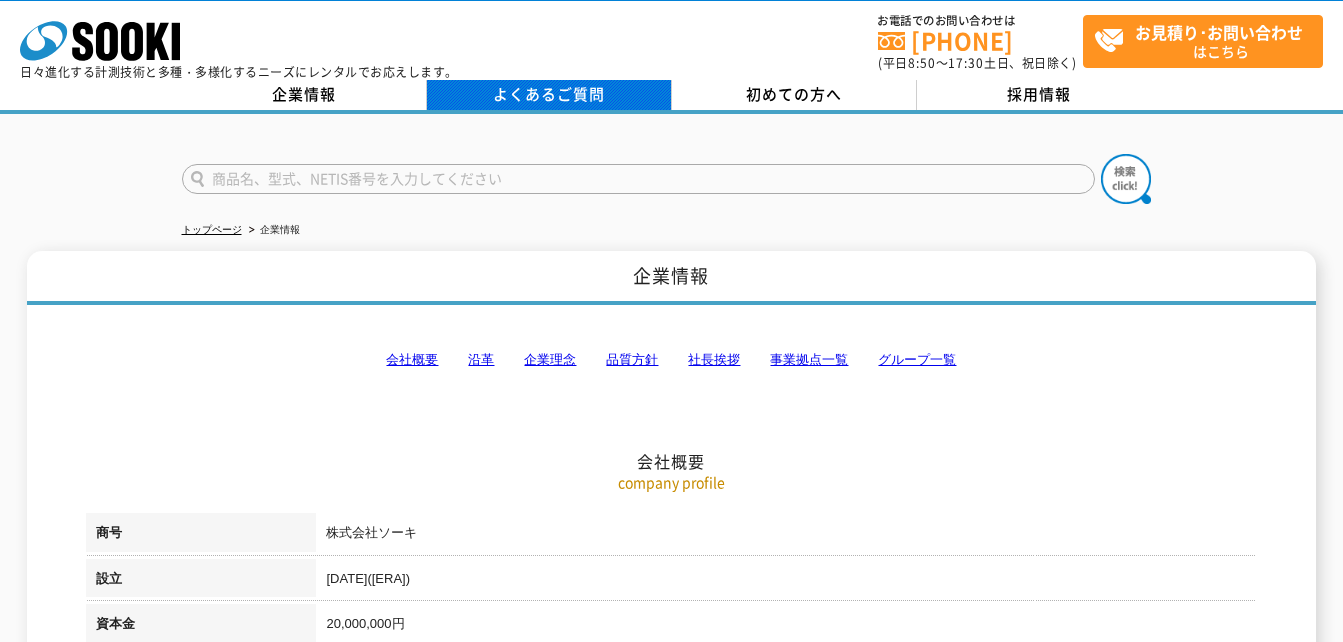 click on "よくあるご質問" at bounding box center [549, 95] 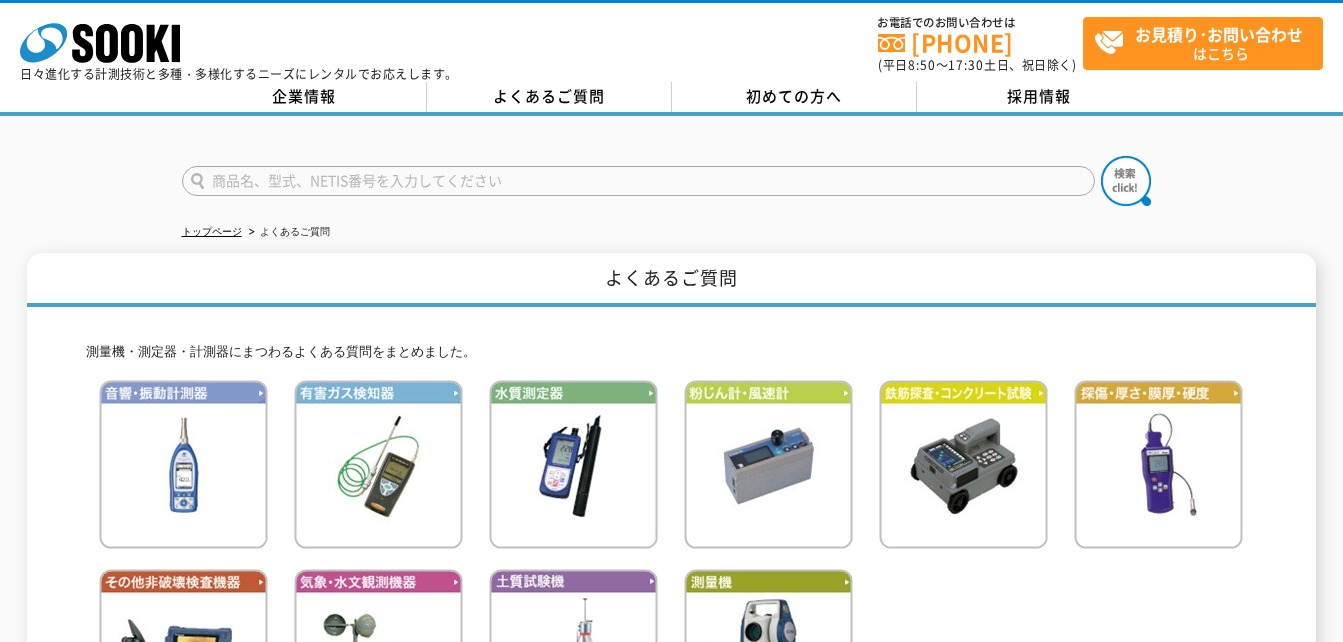 scroll, scrollTop: 0, scrollLeft: 0, axis: both 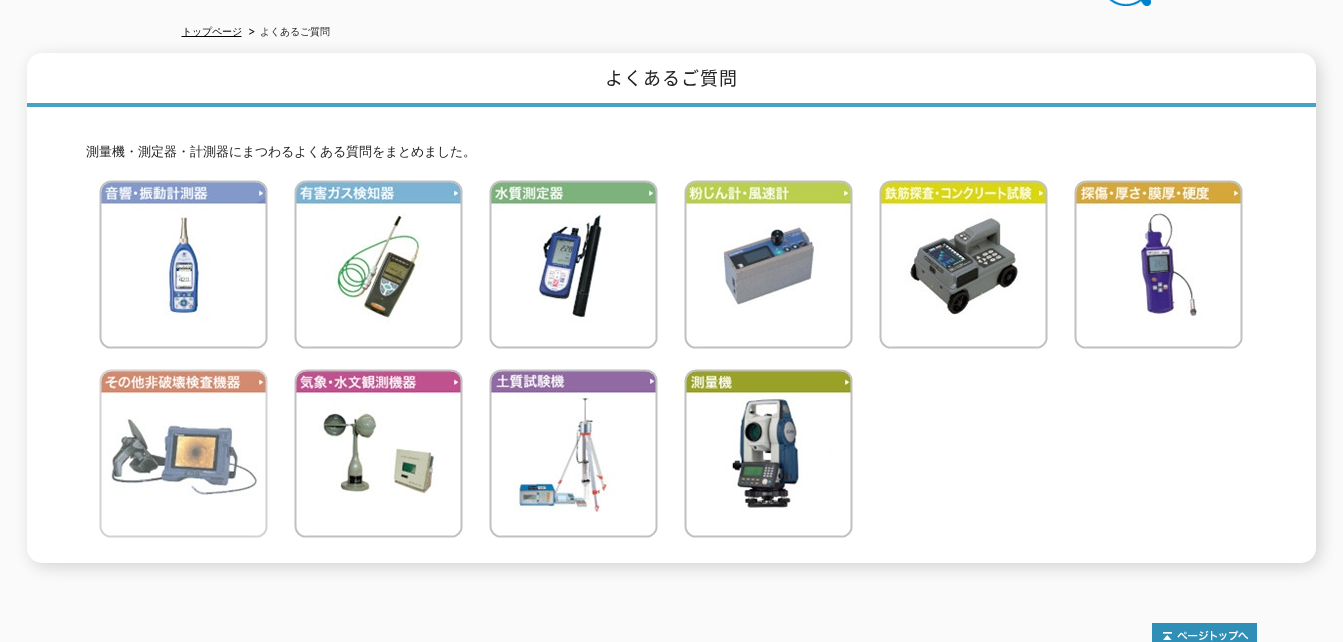 click at bounding box center (183, 453) 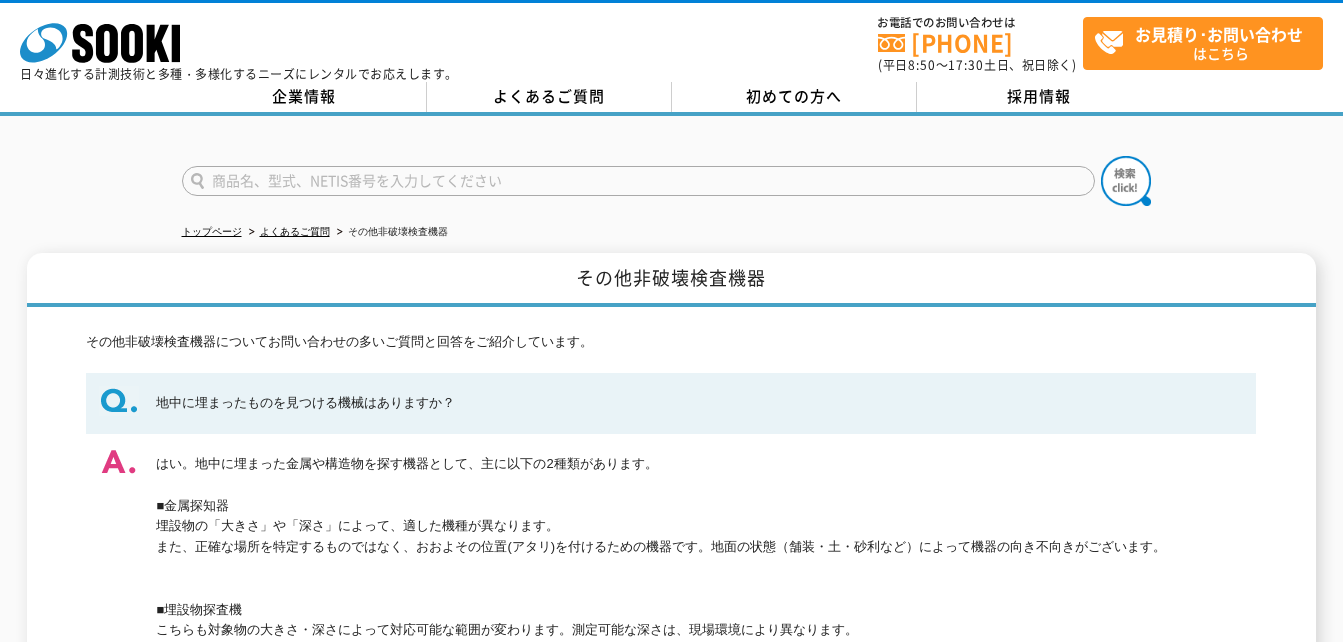 scroll, scrollTop: 0, scrollLeft: 0, axis: both 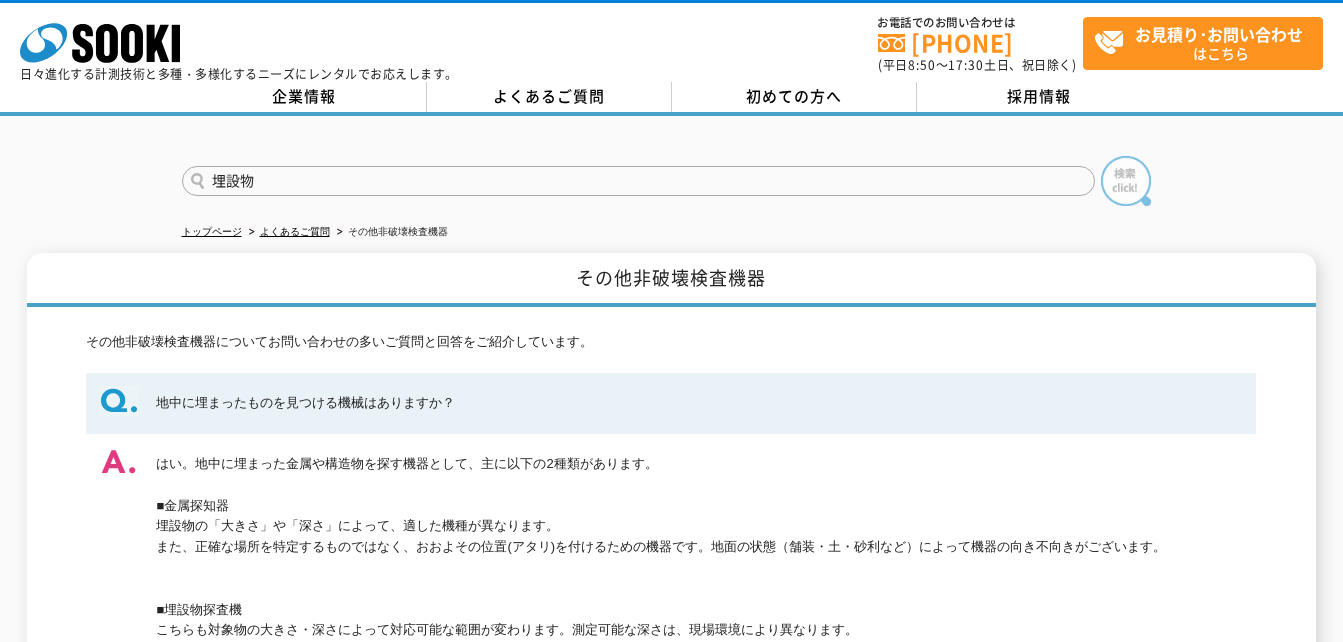 type on "埋設物" 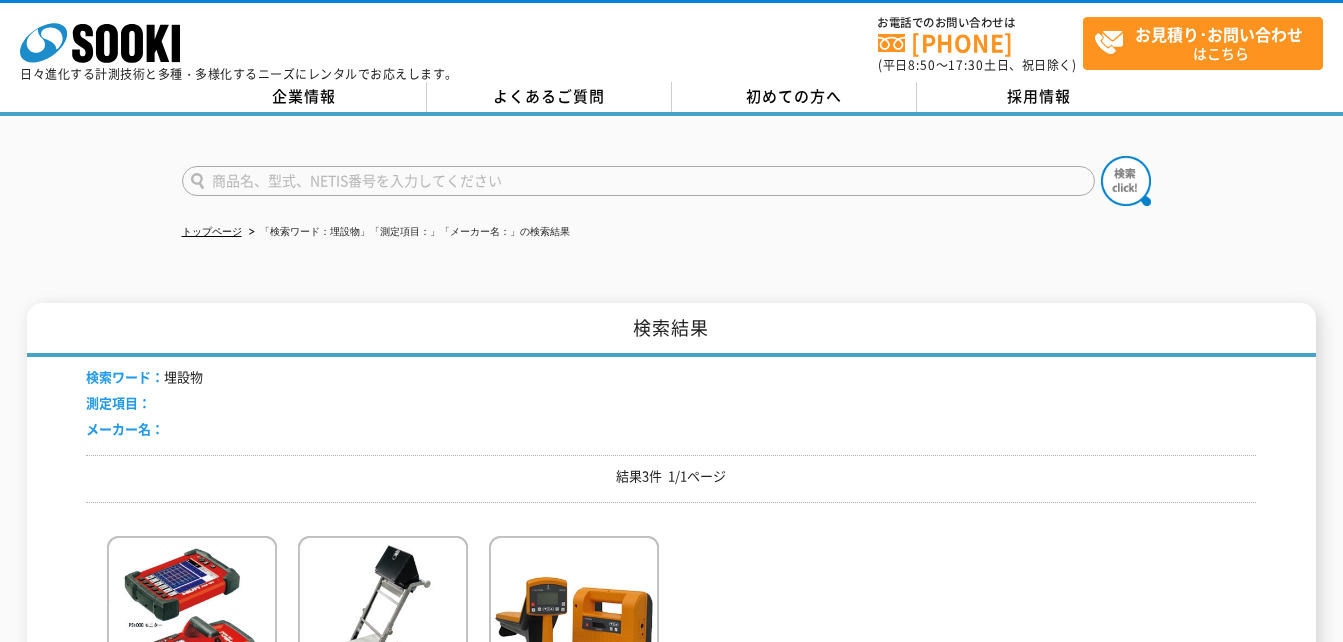 scroll, scrollTop: 0, scrollLeft: 0, axis: both 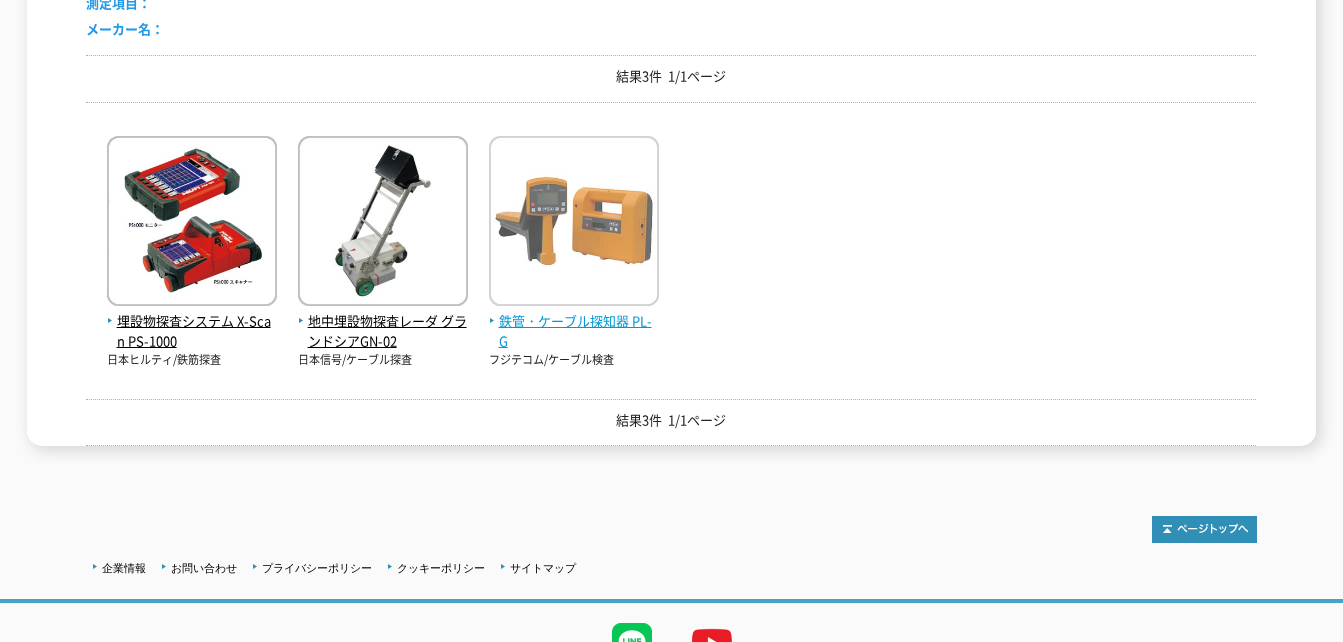 click at bounding box center [574, 223] 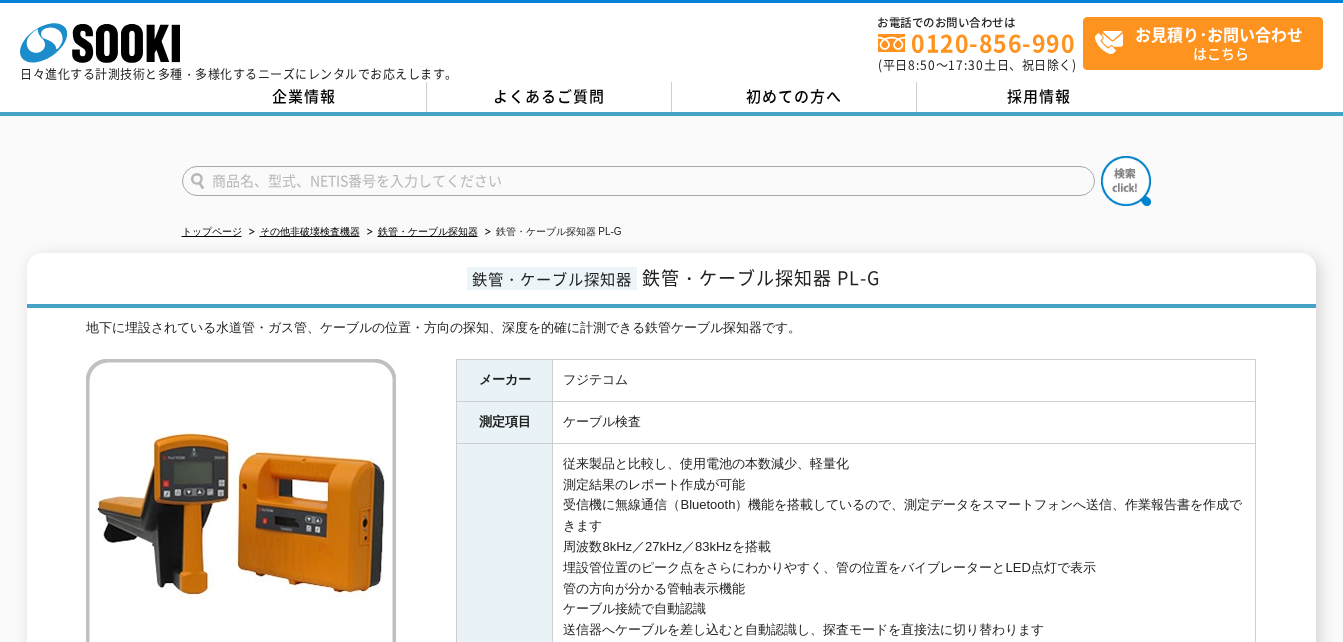 scroll, scrollTop: 0, scrollLeft: 0, axis: both 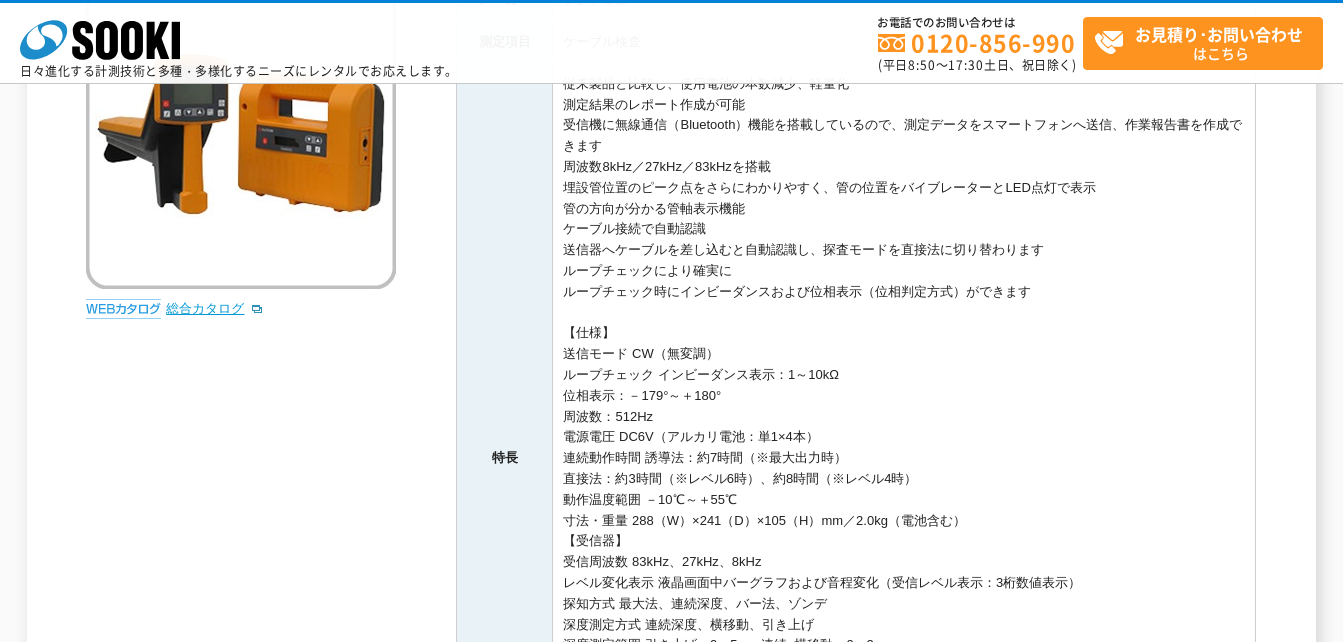 click on "総合カタログ" at bounding box center [215, 308] 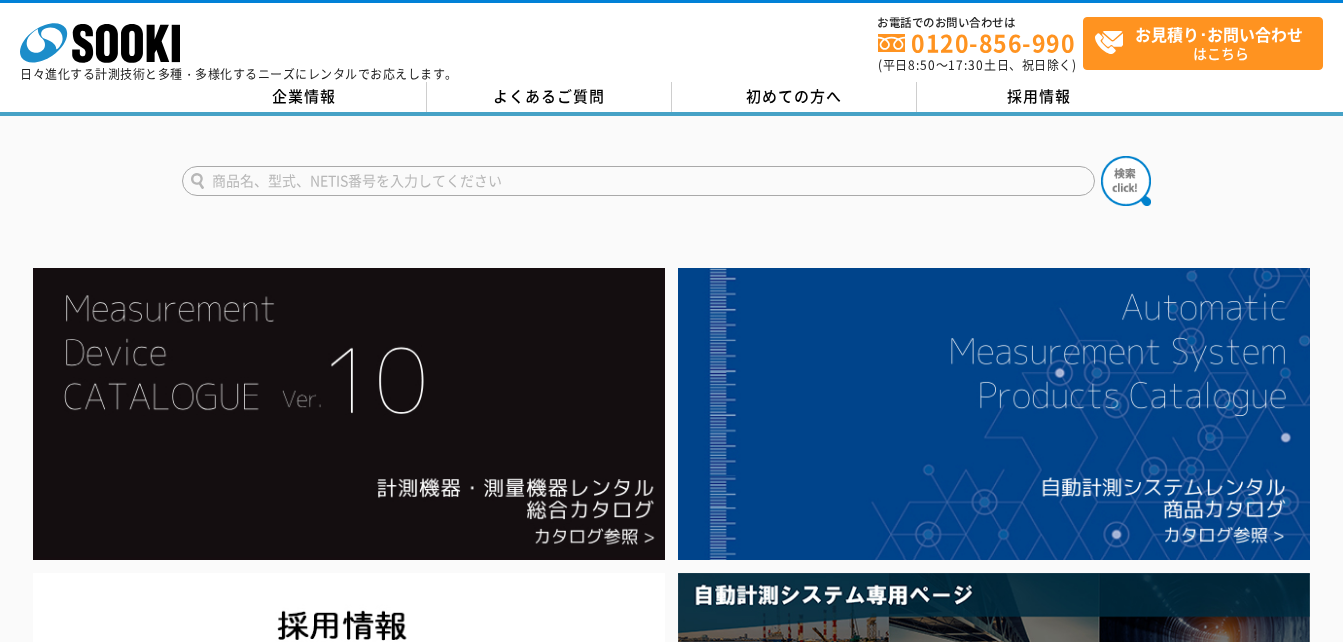 scroll, scrollTop: 0, scrollLeft: 0, axis: both 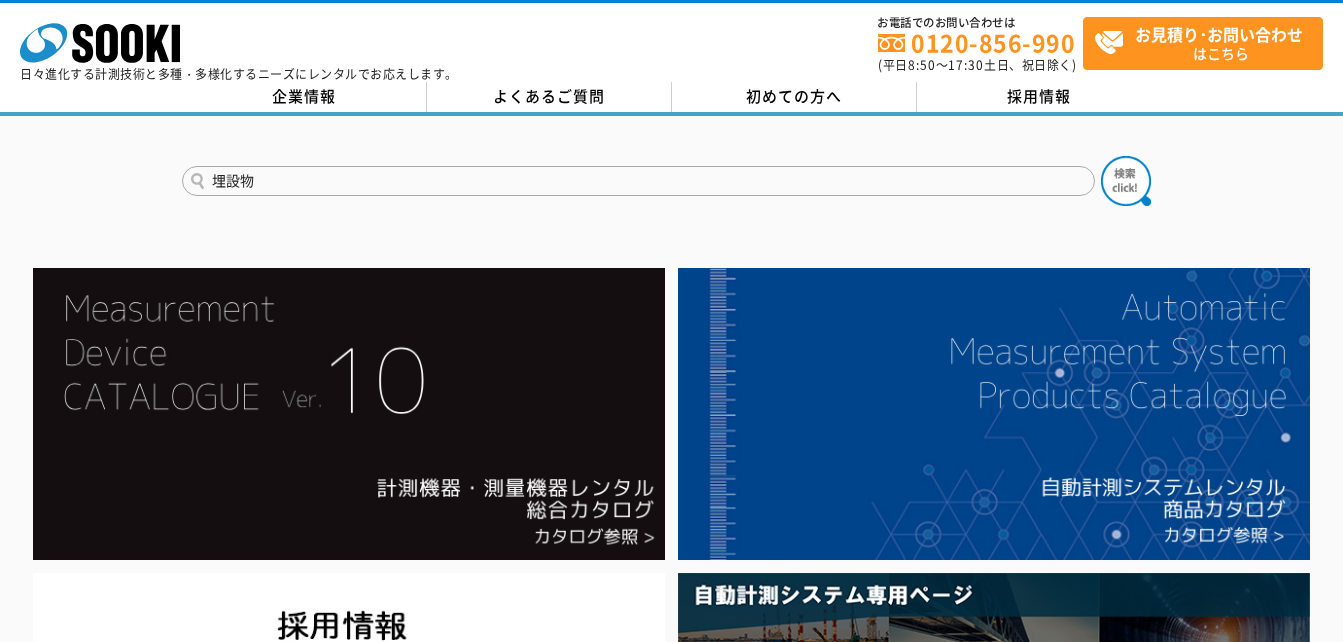 type on "埋設物" 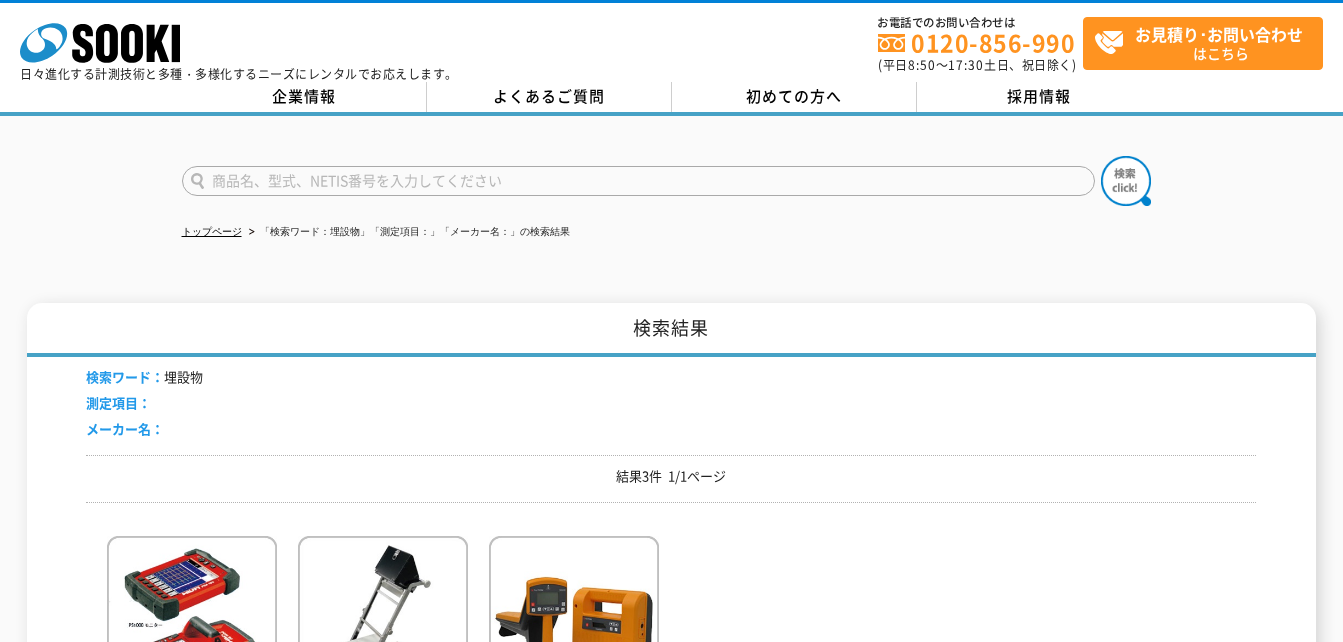 scroll, scrollTop: 0, scrollLeft: 0, axis: both 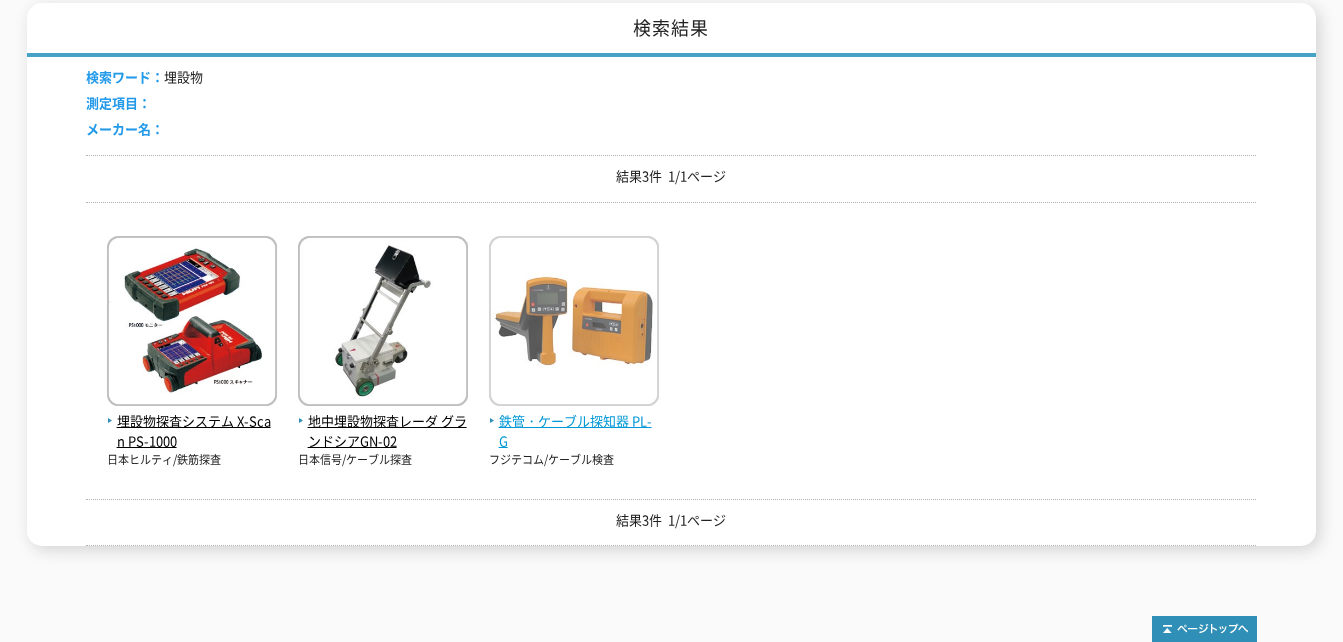click at bounding box center (574, 323) 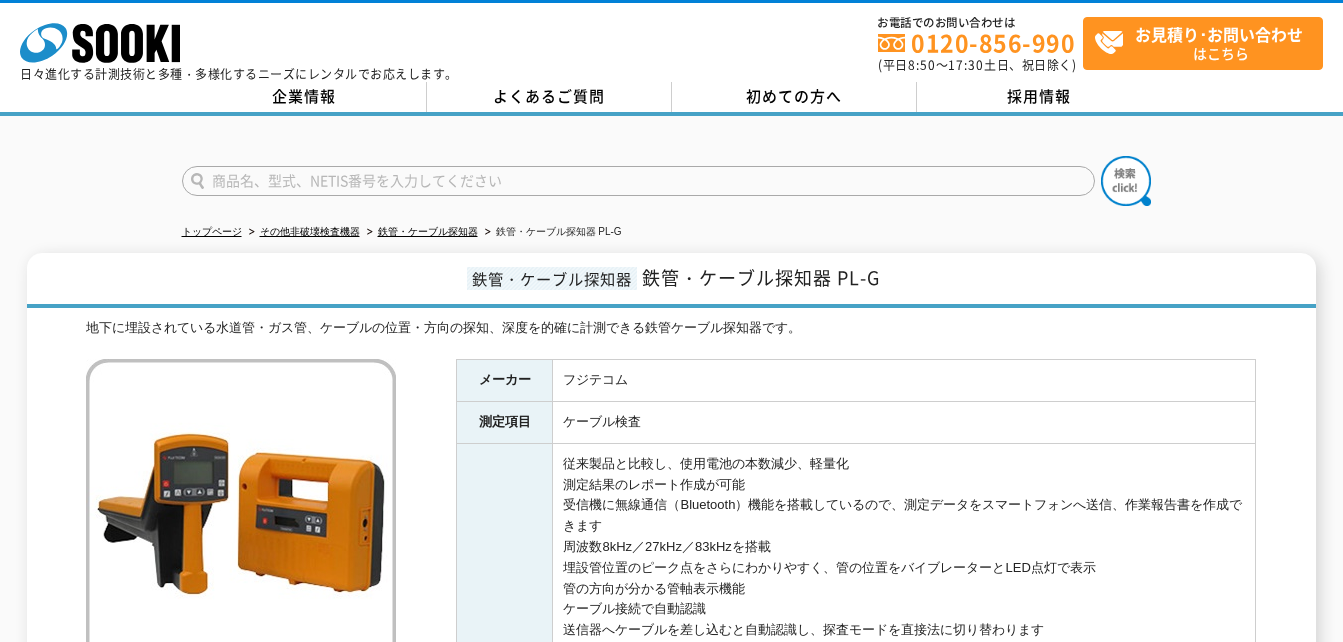 scroll, scrollTop: 0, scrollLeft: 0, axis: both 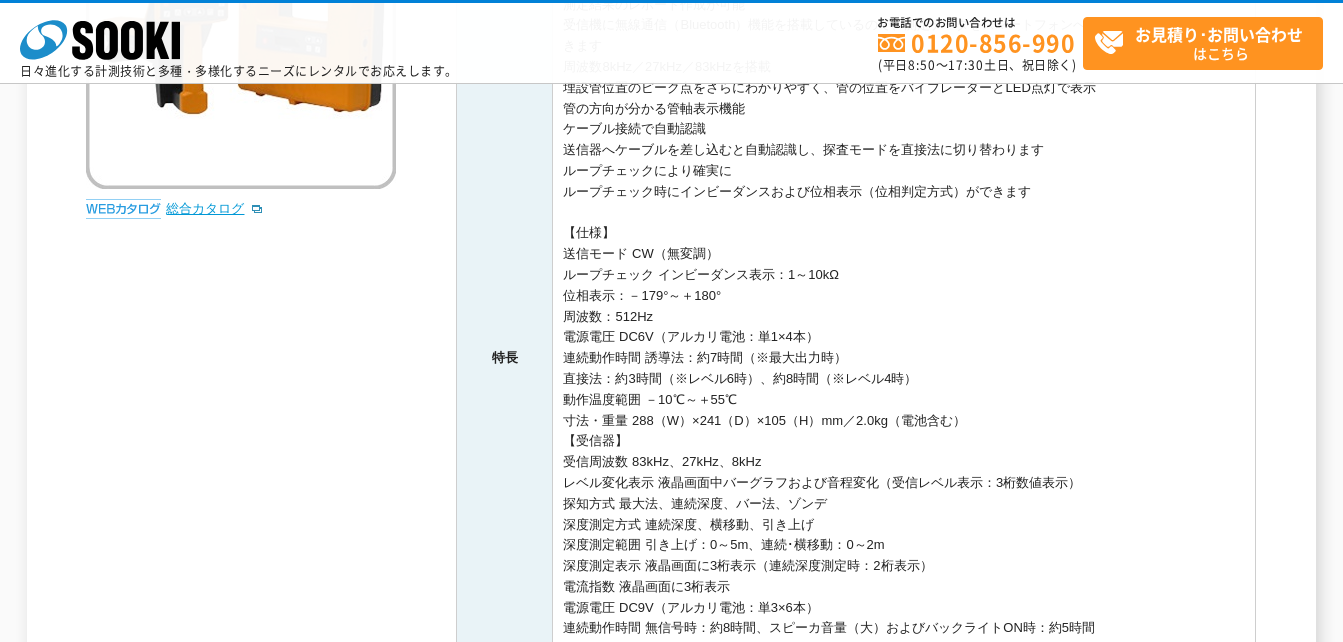 click on "総合カタログ" at bounding box center [215, 208] 